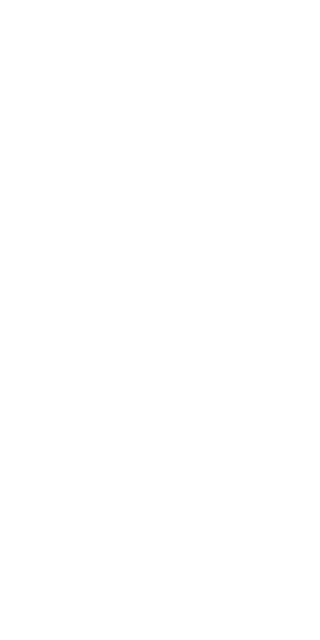scroll, scrollTop: 0, scrollLeft: 0, axis: both 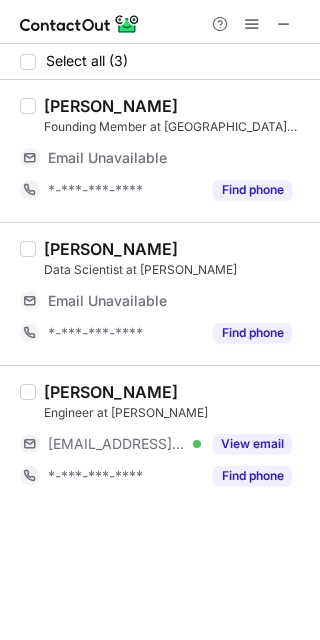click at bounding box center [160, 22] 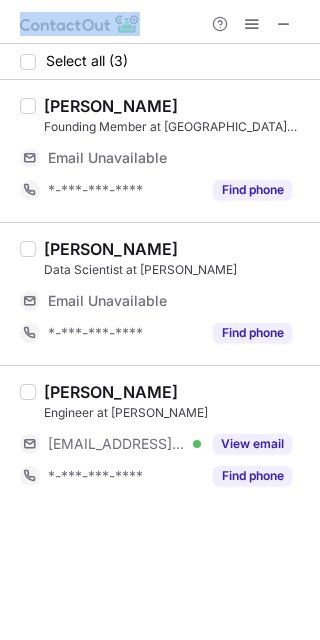 click at bounding box center (160, 22) 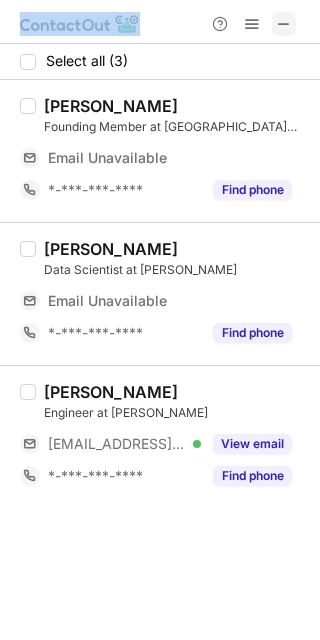 click at bounding box center [284, 24] 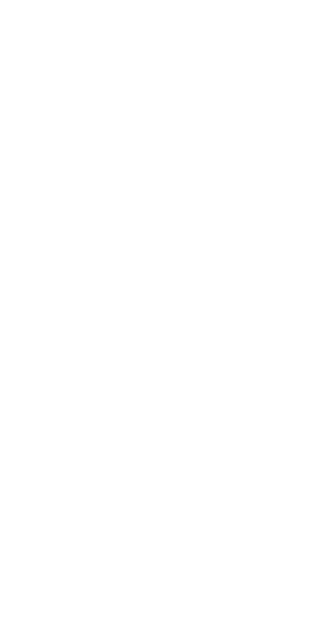 scroll, scrollTop: 0, scrollLeft: 0, axis: both 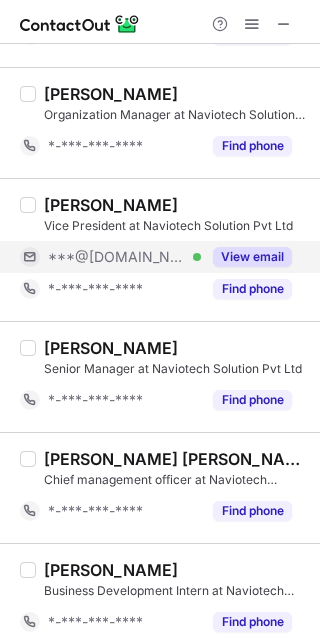 click on "***@[DOMAIN_NAME]" at bounding box center (117, 257) 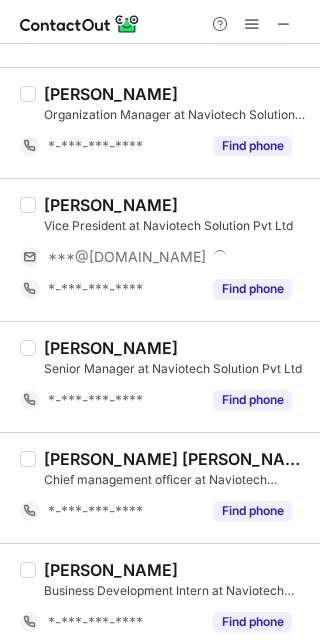click on "Niraj Varma" at bounding box center [111, 205] 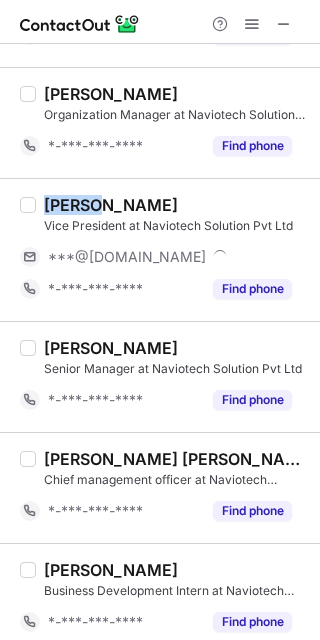 click on "Niraj Varma" at bounding box center (111, 205) 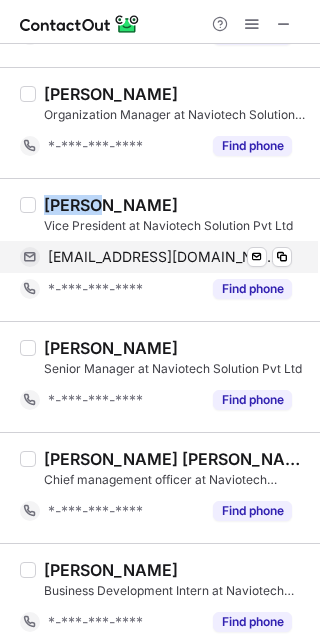 copy on "Niraj" 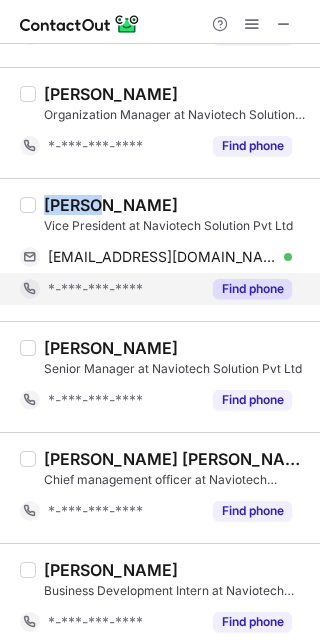 click on "*-***-***-****" at bounding box center (124, 289) 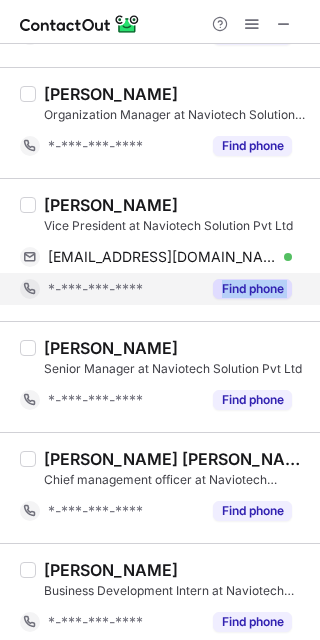 click on "*-***-***-****" at bounding box center [124, 289] 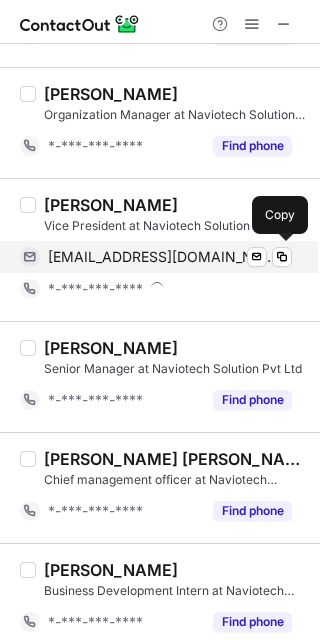 click on "nvalways07@gmail.com Verified Send email Copy" at bounding box center (156, 257) 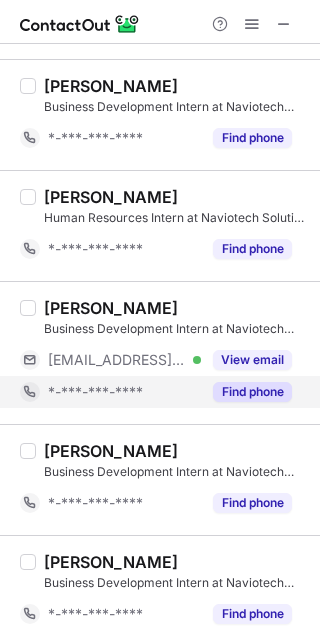 scroll, scrollTop: 760, scrollLeft: 0, axis: vertical 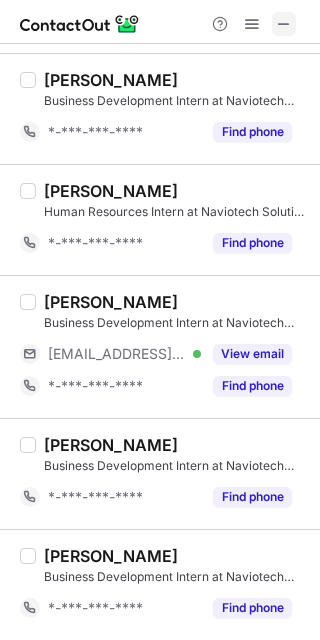 click at bounding box center [284, 24] 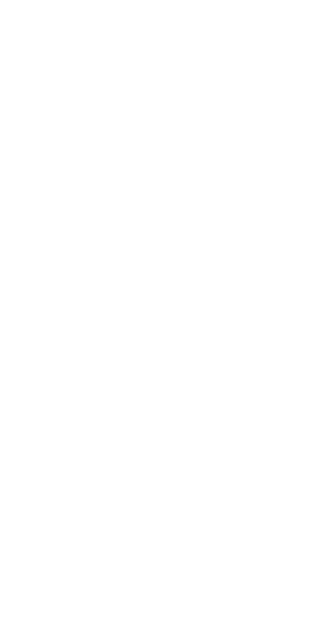 scroll, scrollTop: 0, scrollLeft: 0, axis: both 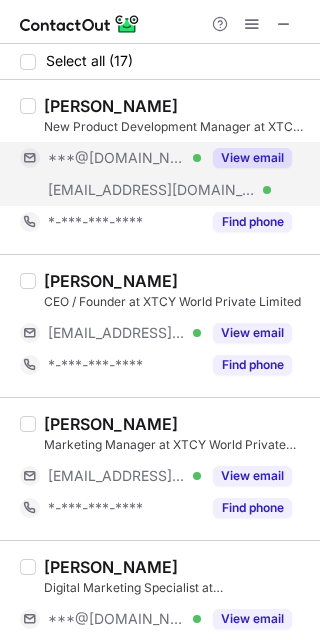 click on "[EMAIL_ADDRESS][DOMAIN_NAME] Verified" at bounding box center (110, 190) 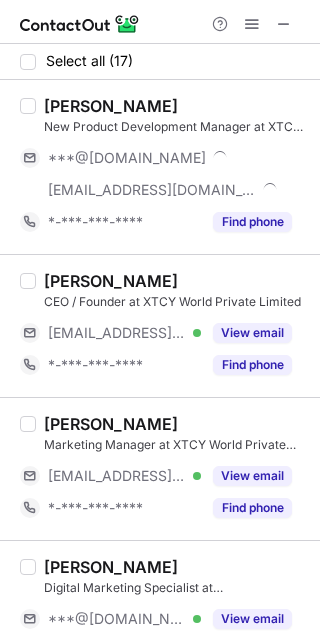 click on "[PERSON_NAME]" at bounding box center (111, 106) 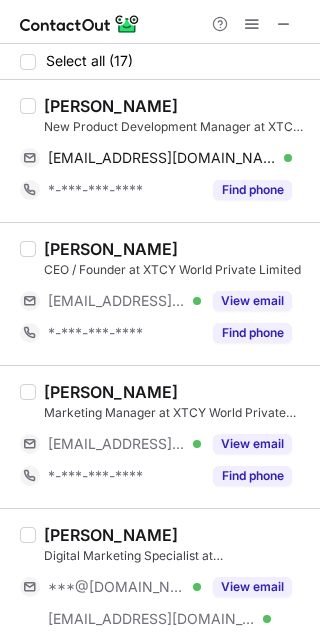 click on "[PERSON_NAME]" at bounding box center [111, 106] 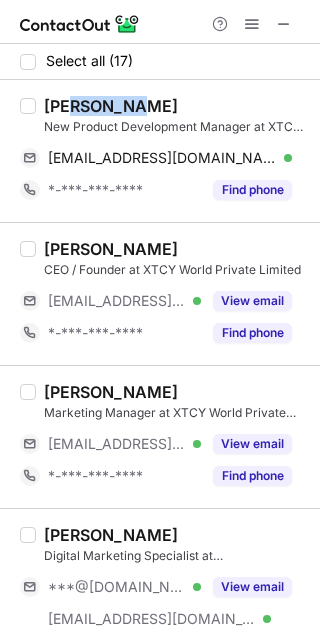 copy on "RAJEEV" 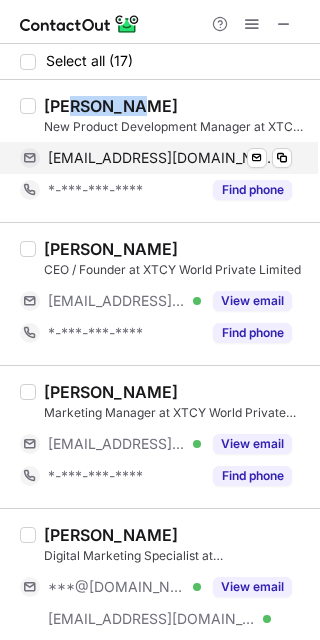 click on "[EMAIL_ADDRESS][DOMAIN_NAME]" at bounding box center (162, 158) 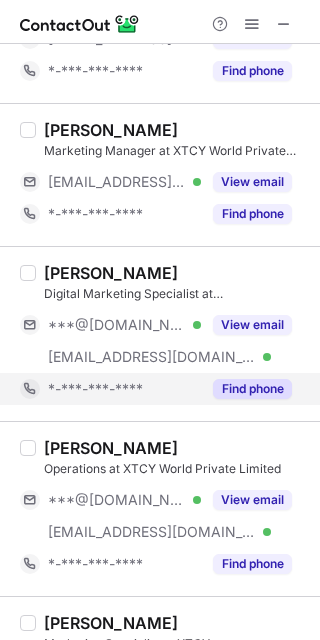 scroll, scrollTop: 266, scrollLeft: 0, axis: vertical 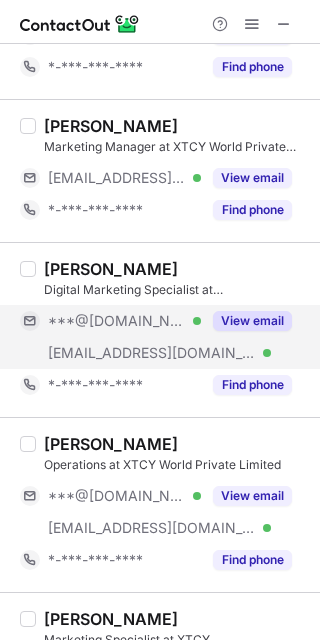 click on "***@[DOMAIN_NAME] Verified" at bounding box center (110, 321) 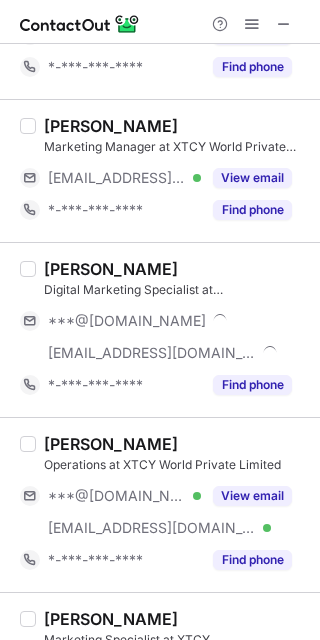 click on "[PERSON_NAME]" at bounding box center (111, 269) 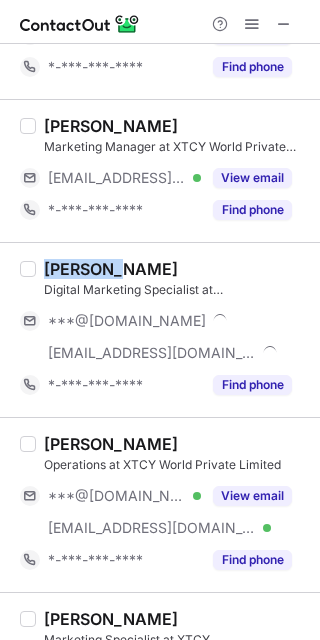 click on "[PERSON_NAME]" at bounding box center (111, 269) 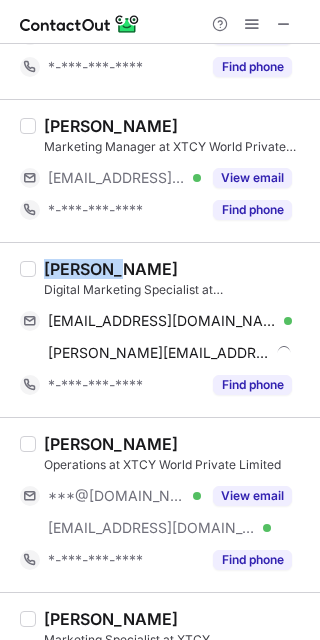 copy on "[PERSON_NAME]" 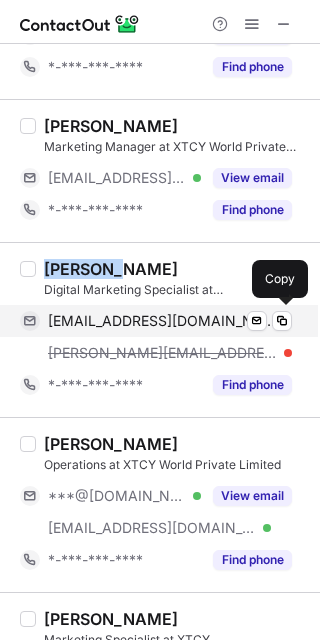 click on "[EMAIL_ADDRESS][DOMAIN_NAME]" at bounding box center (162, 321) 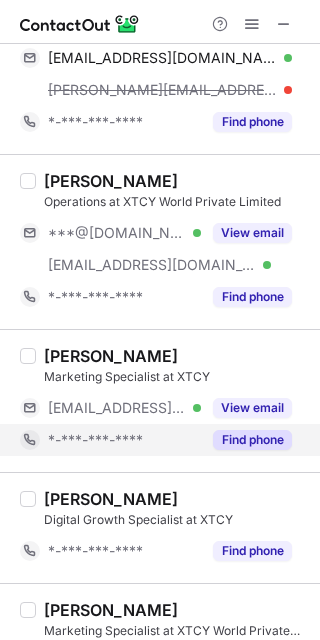 scroll, scrollTop: 533, scrollLeft: 0, axis: vertical 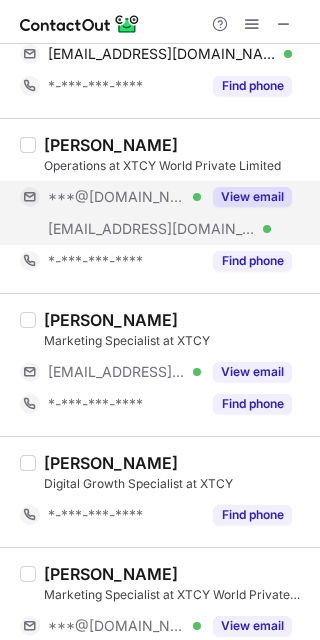 click on "***@[DOMAIN_NAME]" at bounding box center [117, 197] 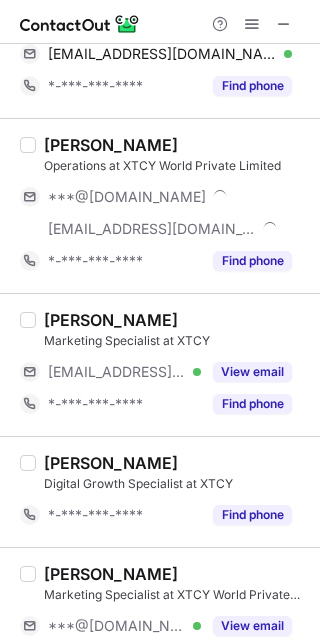 click on "[PERSON_NAME] Operations at XTCY World Private Limited ***@[DOMAIN_NAME] [EMAIL_ADDRESS][DOMAIN_NAME] *-***-***-**** Find phone" at bounding box center (160, 205) 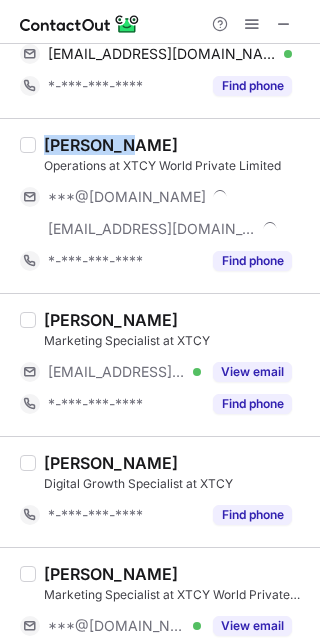 click on "[PERSON_NAME] Operations at XTCY World Private Limited ***@[DOMAIN_NAME] [EMAIL_ADDRESS][DOMAIN_NAME] *-***-***-**** Find phone" at bounding box center (160, 205) 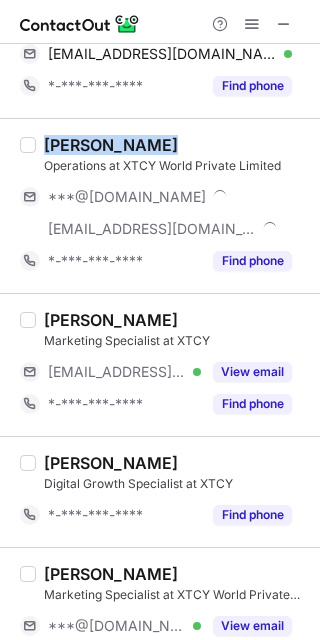 click on "[PERSON_NAME] Operations at XTCY World Private Limited ***@[DOMAIN_NAME] [EMAIL_ADDRESS][DOMAIN_NAME] *-***-***-**** Find phone" at bounding box center (160, 205) 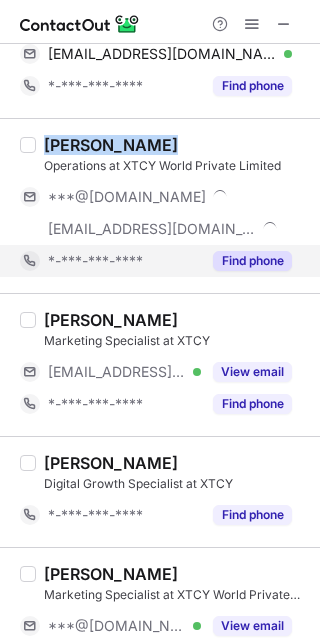 copy on "[PERSON_NAME]" 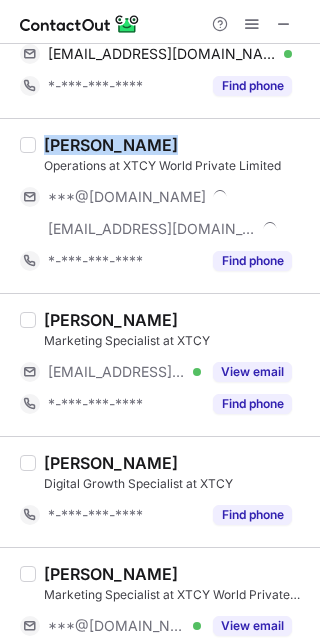 click on "[PERSON_NAME]" at bounding box center [111, 145] 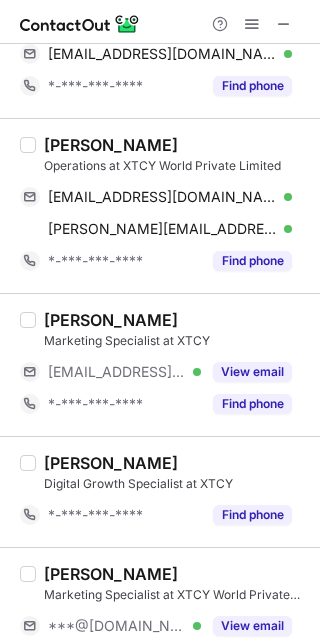 click on "[PERSON_NAME]" at bounding box center (111, 145) 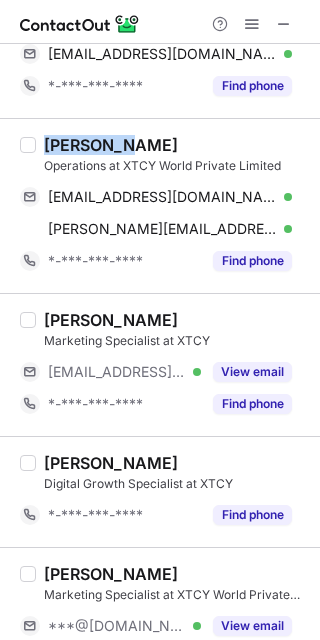 copy on "[PERSON_NAME]" 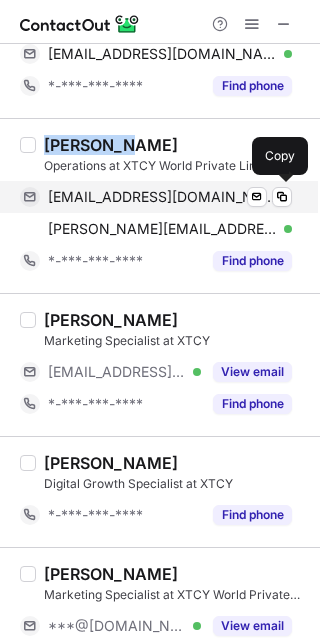 click on "[EMAIL_ADDRESS][DOMAIN_NAME]" at bounding box center (162, 197) 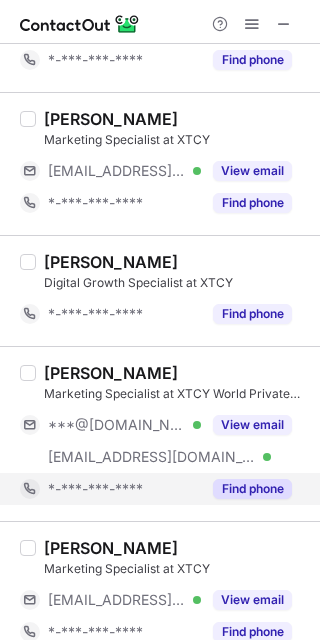 scroll, scrollTop: 800, scrollLeft: 0, axis: vertical 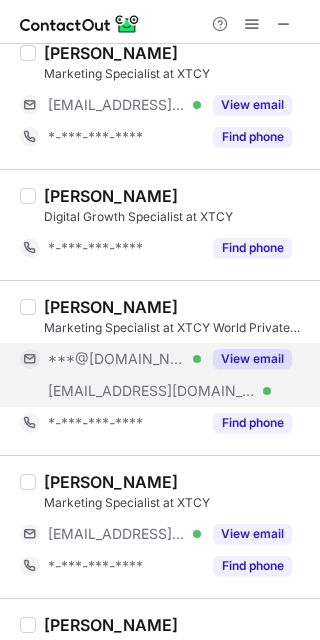 drag, startPoint x: 156, startPoint y: 387, endPoint x: 147, endPoint y: 382, distance: 10.29563 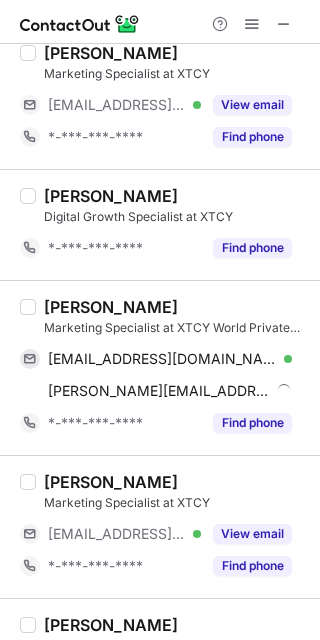 click on "[PERSON_NAME]" at bounding box center (111, 307) 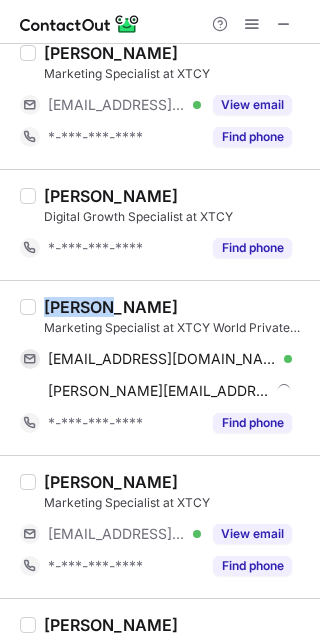 click on "[PERSON_NAME]" at bounding box center [111, 307] 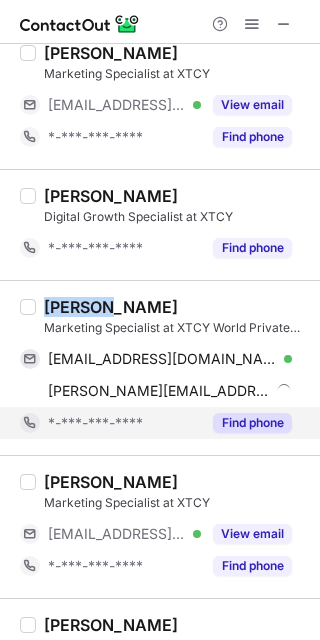 copy on "[PERSON_NAME]" 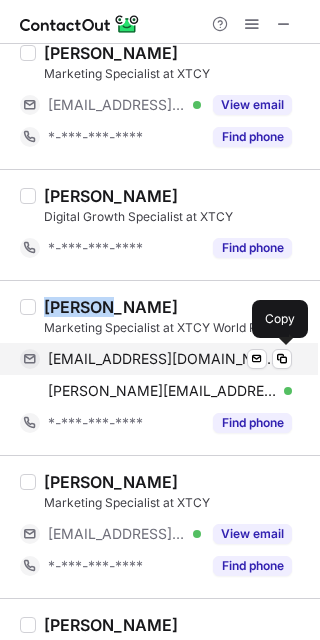 click on "[EMAIL_ADDRESS][DOMAIN_NAME] Verified Send email Copy" at bounding box center (156, 359) 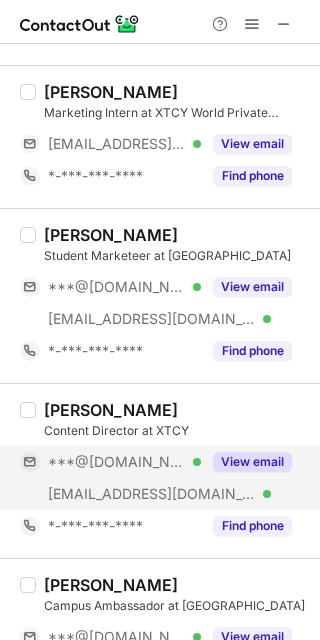 scroll, scrollTop: 1466, scrollLeft: 0, axis: vertical 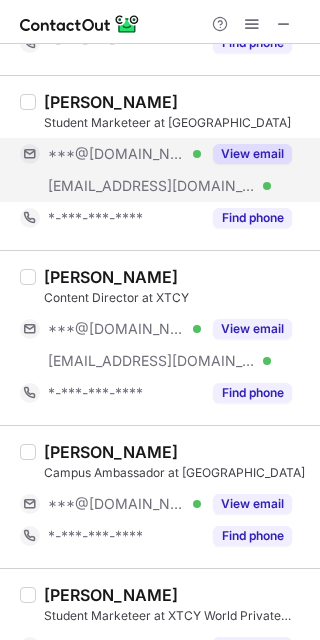 click on "***@[DOMAIN_NAME] Verified" at bounding box center (124, 154) 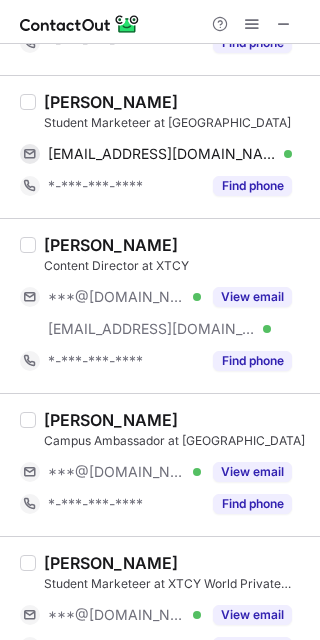 click on "[PERSON_NAME]" at bounding box center [111, 102] 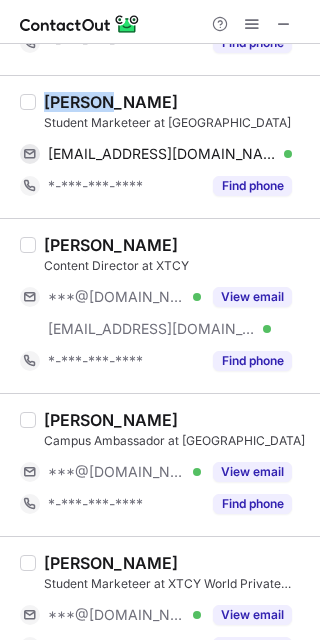 click on "[PERSON_NAME]" at bounding box center (111, 102) 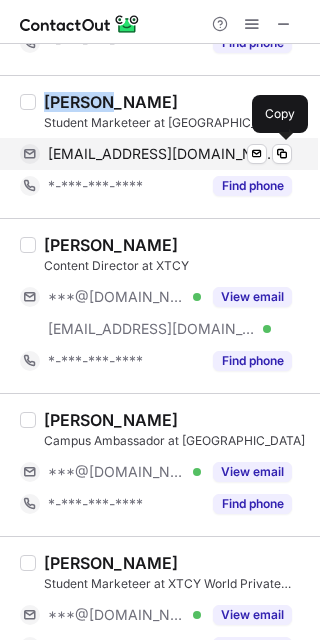 click on "[EMAIL_ADDRESS][DOMAIN_NAME]" at bounding box center [162, 154] 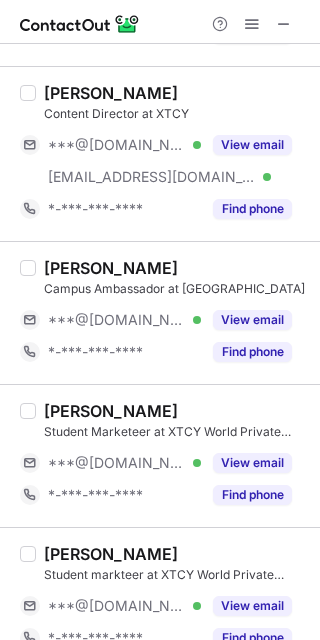 scroll, scrollTop: 1600, scrollLeft: 0, axis: vertical 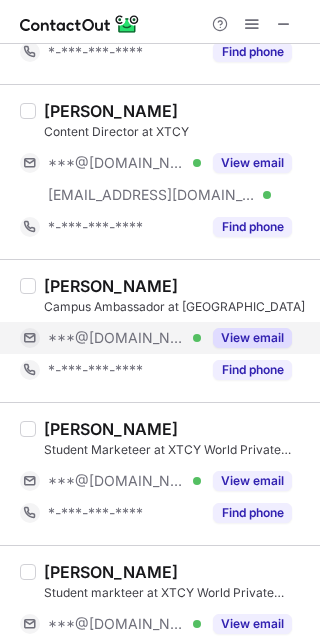click on "***@[DOMAIN_NAME]" at bounding box center (117, 338) 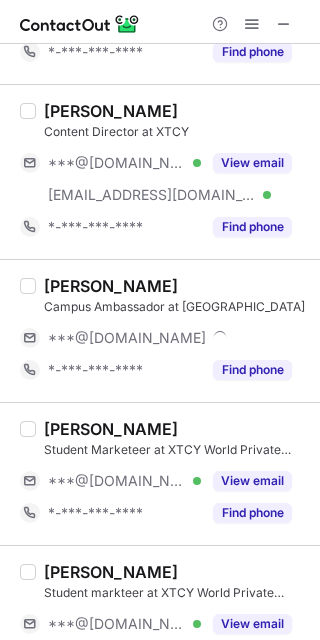click on "[PERSON_NAME]" at bounding box center [111, 286] 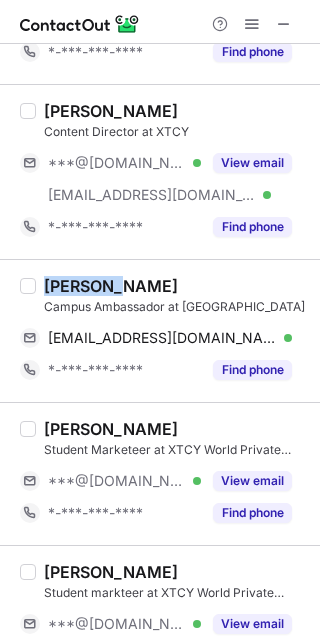 click on "[PERSON_NAME]" at bounding box center [111, 286] 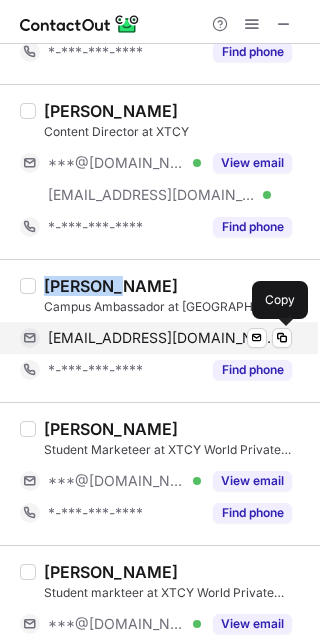 click on "[EMAIL_ADDRESS][DOMAIN_NAME]" at bounding box center [162, 338] 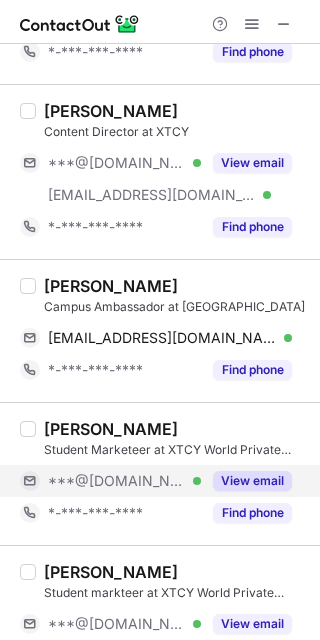 click on "***@[DOMAIN_NAME]" at bounding box center (117, 481) 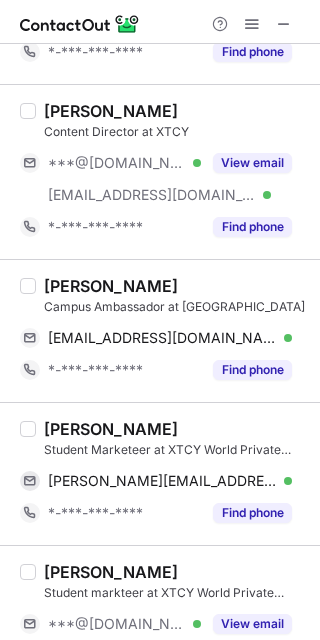 click on "[PERSON_NAME]" at bounding box center [111, 429] 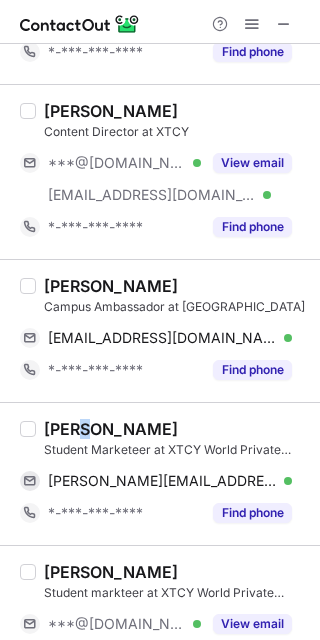 click on "[PERSON_NAME]" at bounding box center (111, 429) 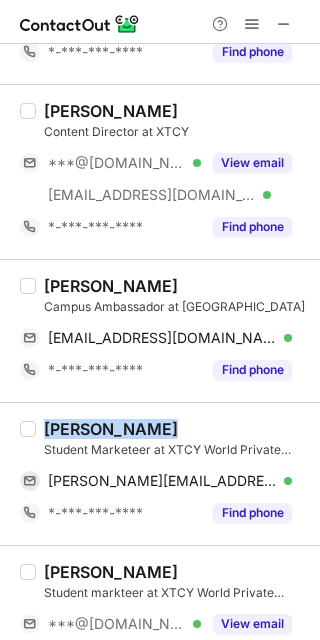 click on "[PERSON_NAME]" at bounding box center [111, 429] 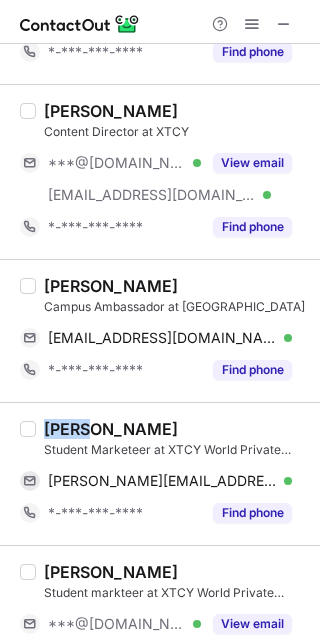 click on "[PERSON_NAME]" at bounding box center (111, 429) 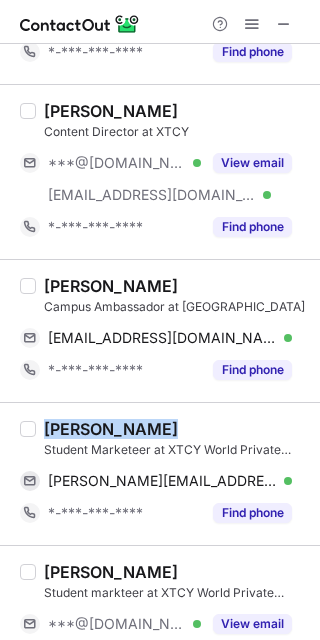 click on "[PERSON_NAME]" at bounding box center (111, 429) 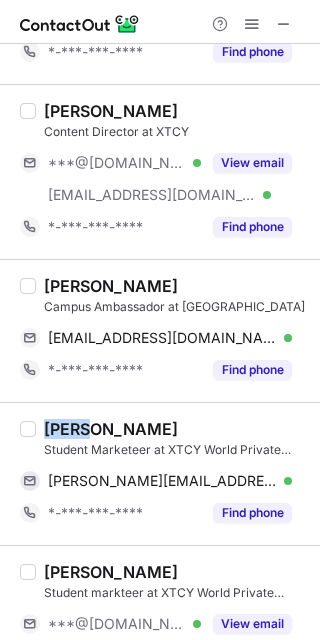 click on "[PERSON_NAME]" at bounding box center [111, 429] 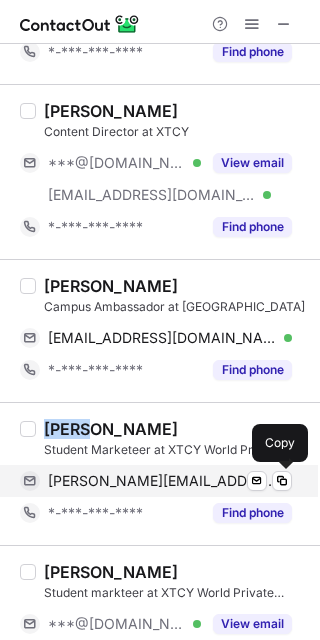 click on "[PERSON_NAME][EMAIL_ADDRESS][DOMAIN_NAME] Verified" at bounding box center [170, 481] 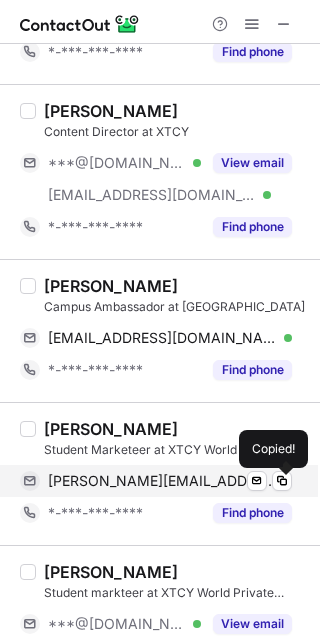 click on "[PERSON_NAME][EMAIL_ADDRESS][DOMAIN_NAME] Verified" at bounding box center (170, 481) 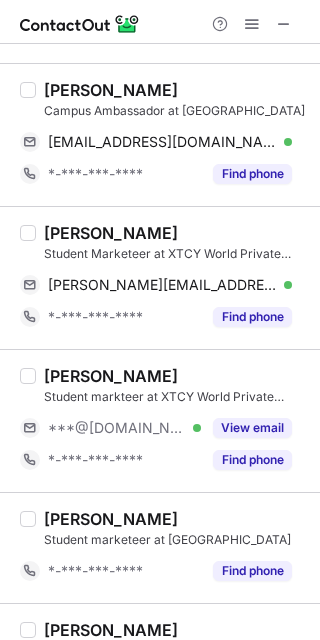 scroll, scrollTop: 1866, scrollLeft: 0, axis: vertical 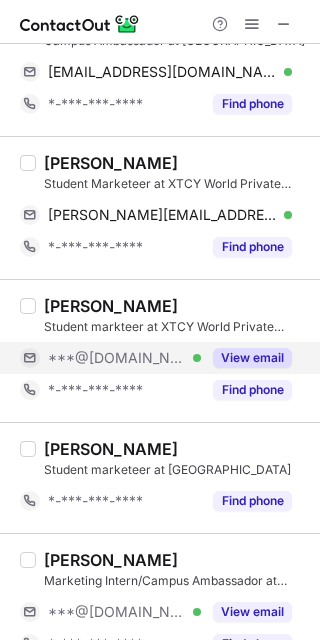 click on "***@[DOMAIN_NAME] Verified" at bounding box center [110, 358] 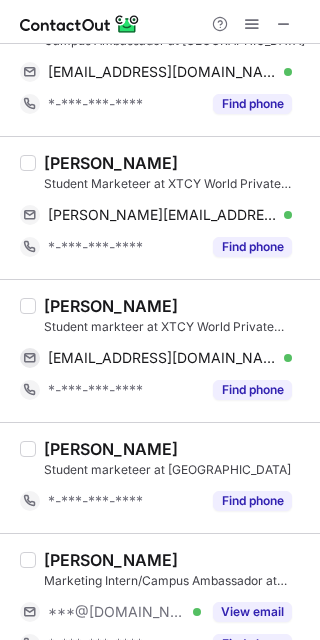 click on "Student markteer at XTCY World Private Limited" at bounding box center [176, 327] 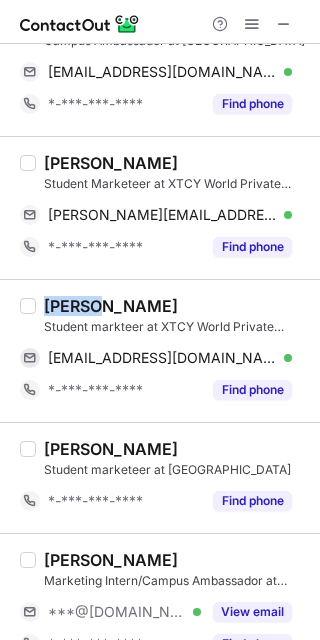 click on "[PERSON_NAME]" at bounding box center [111, 306] 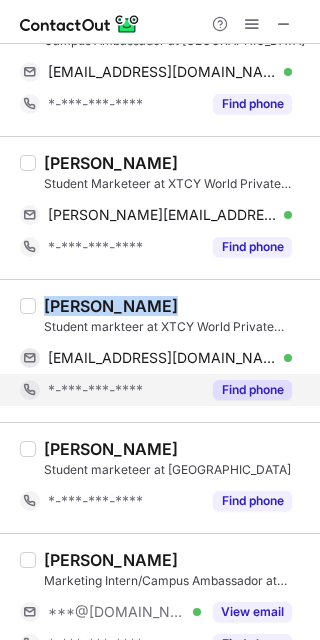 copy on "[PERSON_NAME]" 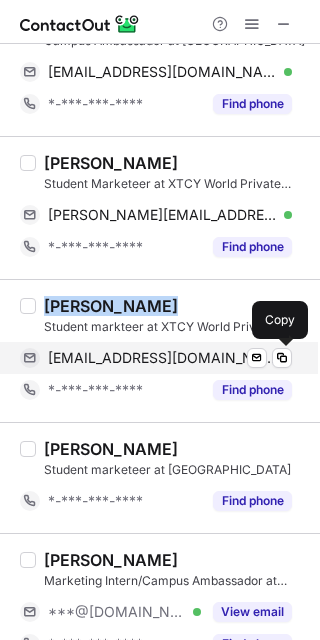 click on "[EMAIL_ADDRESS][DOMAIN_NAME]" at bounding box center (162, 358) 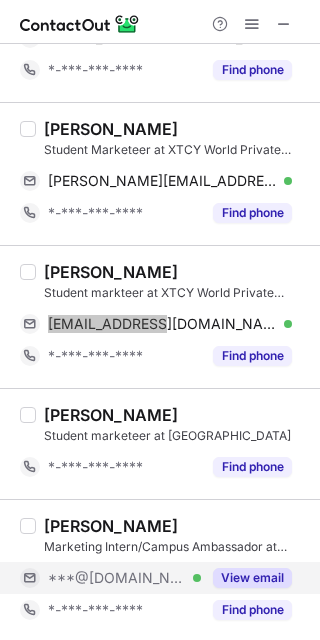 scroll, scrollTop: 1908, scrollLeft: 0, axis: vertical 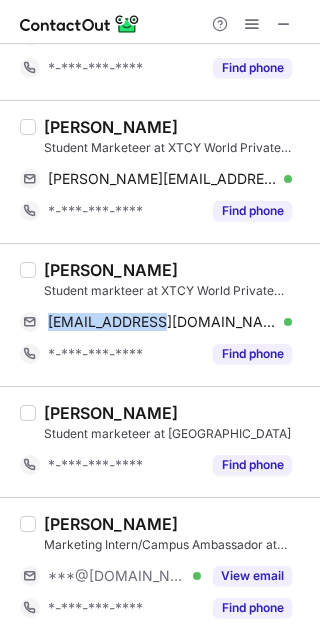 click on "[PERSON_NAME] Marketing Intern/Campus Ambassador at XTCY ***@[DOMAIN_NAME] Verified View email *-***-***-**** Find phone" at bounding box center (172, 569) 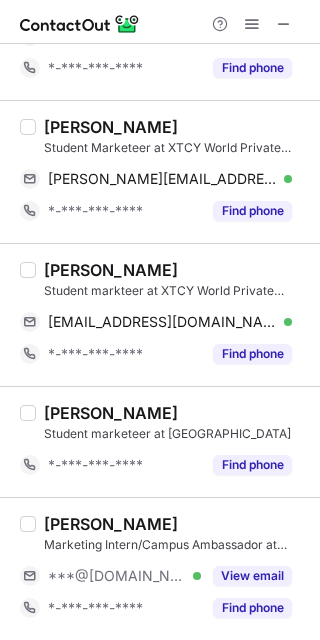 click on "[PERSON_NAME] Marketing Intern/Campus Ambassador at XTCY ***@[DOMAIN_NAME] Verified View email *-***-***-**** Find phone" at bounding box center (172, 569) 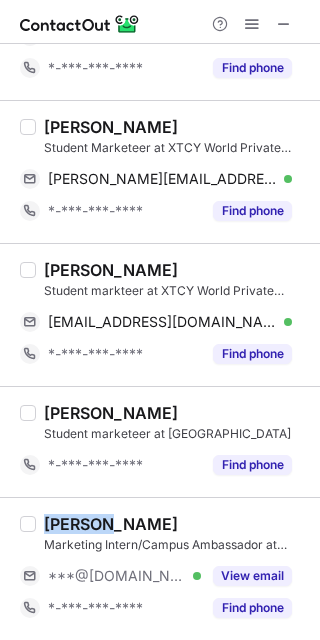 click on "[PERSON_NAME]" at bounding box center (111, 524) 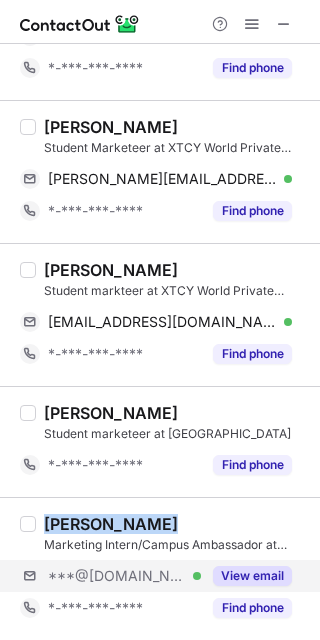 copy on "[PERSON_NAME]" 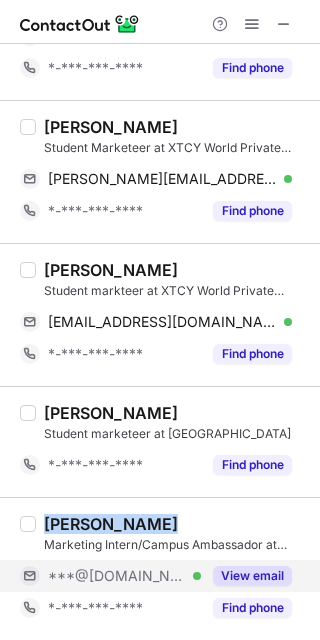 click on "***@[DOMAIN_NAME]" at bounding box center (117, 576) 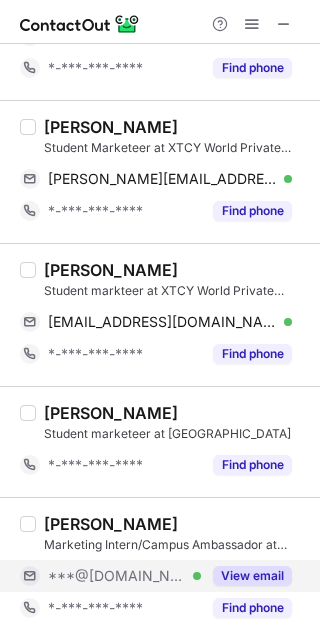 click on "***@[DOMAIN_NAME]" at bounding box center (117, 576) 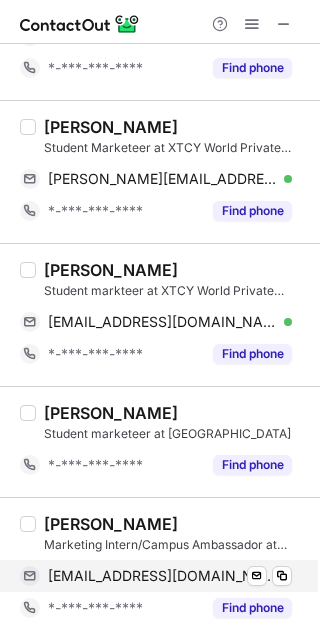 click on "[EMAIL_ADDRESS][DOMAIN_NAME]" at bounding box center [162, 576] 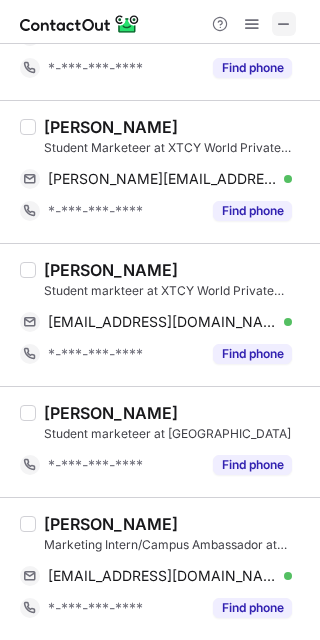 click at bounding box center (284, 24) 